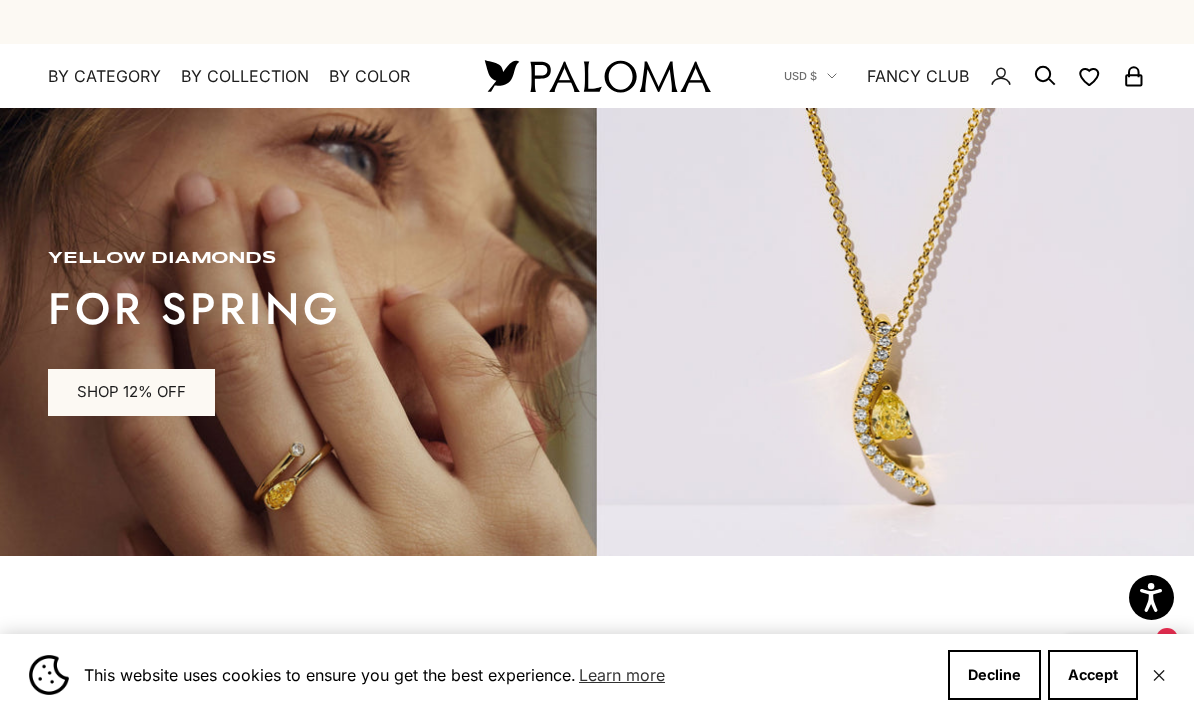 scroll, scrollTop: 0, scrollLeft: 0, axis: both 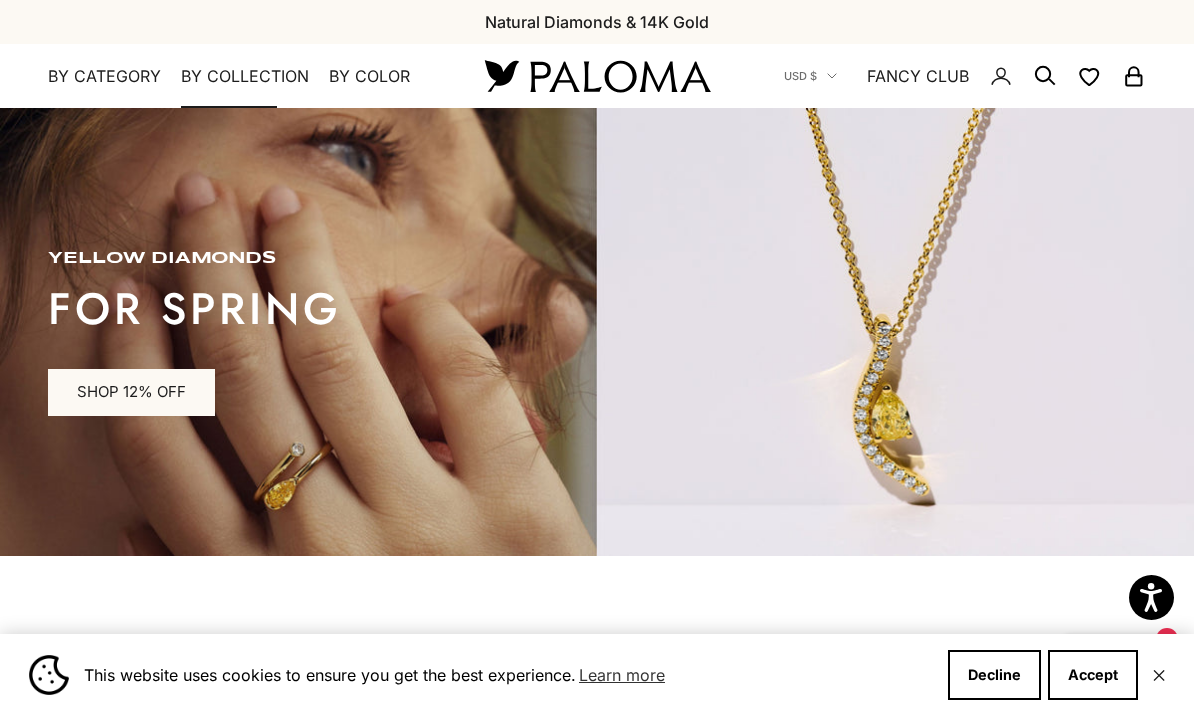 click on "By Collection" at bounding box center (245, 77) 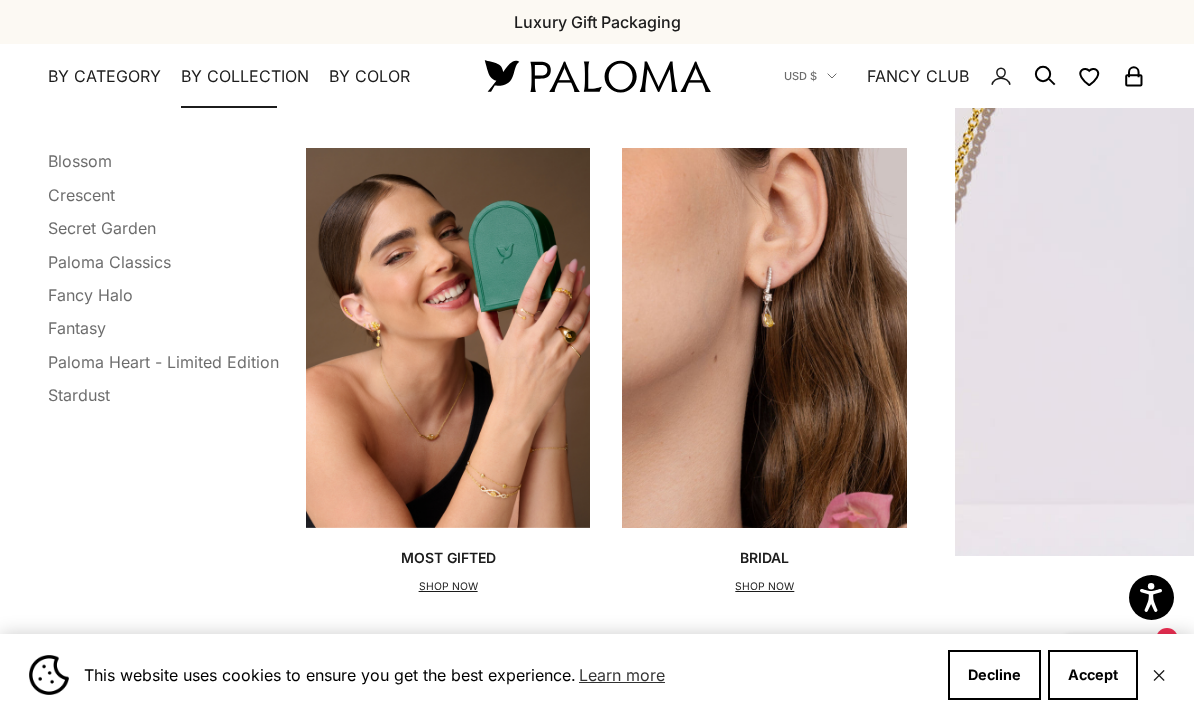 click on "Blossom" at bounding box center (80, 161) 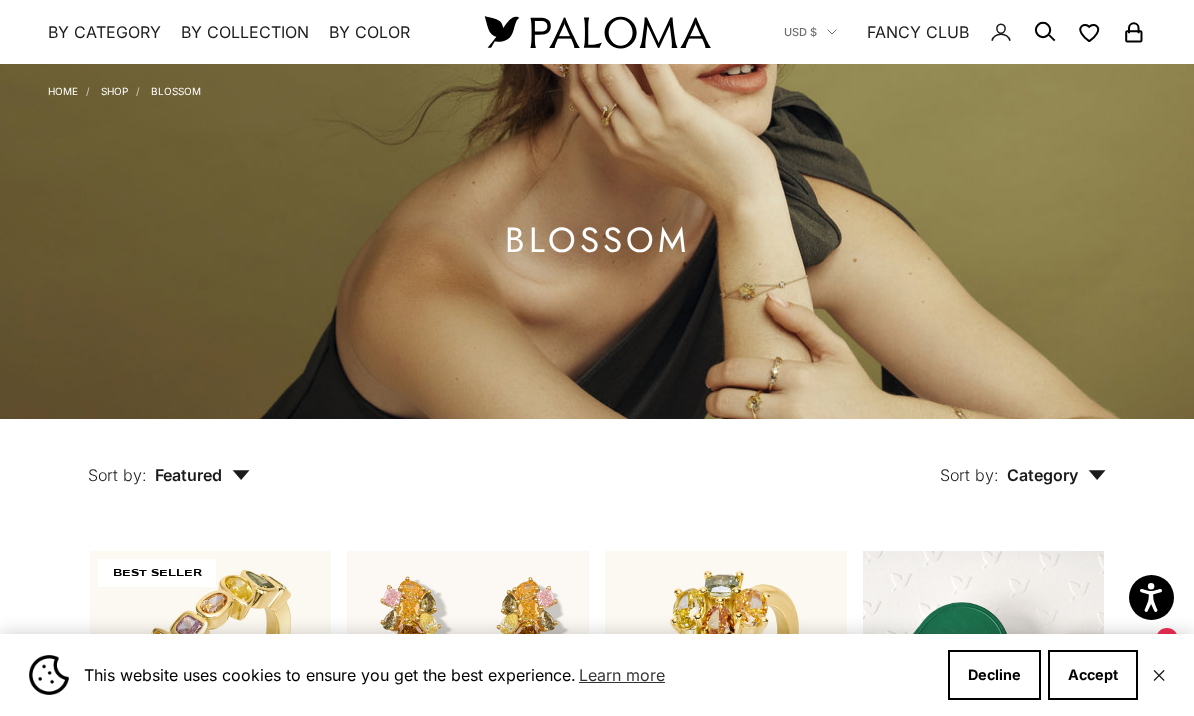 scroll, scrollTop: 0, scrollLeft: 0, axis: both 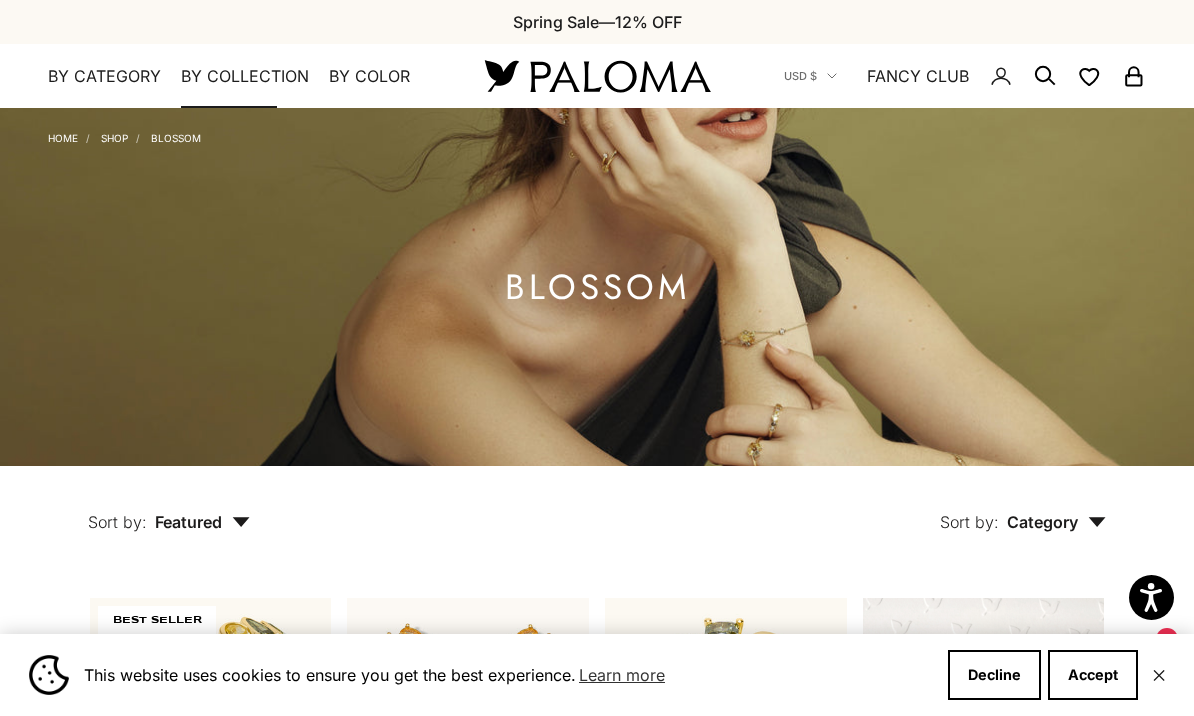 click on "By Collection" at bounding box center (245, 77) 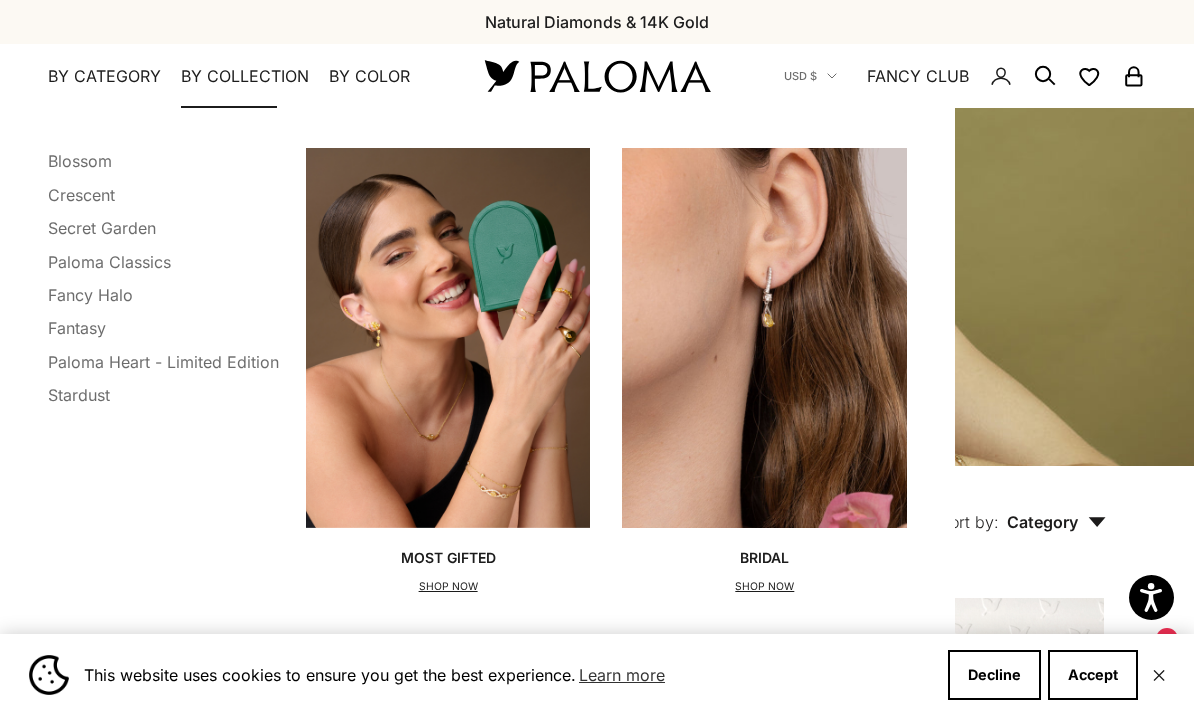 click on "Crescent" at bounding box center (81, 195) 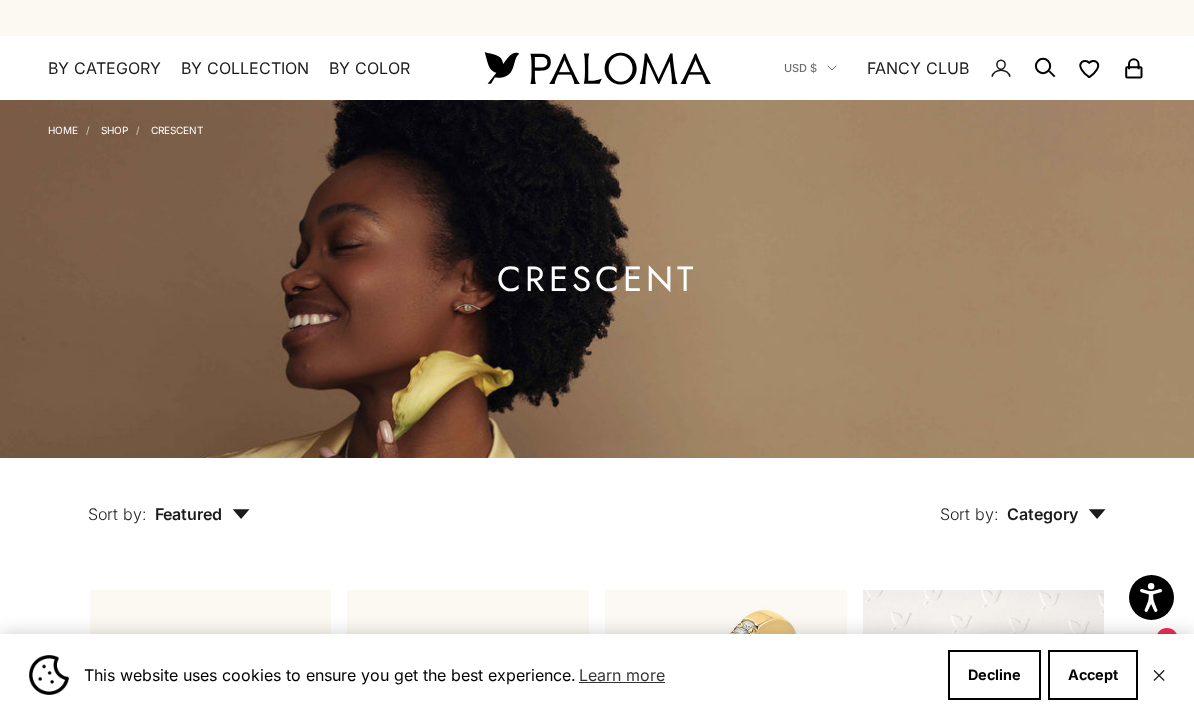 scroll, scrollTop: 0, scrollLeft: 0, axis: both 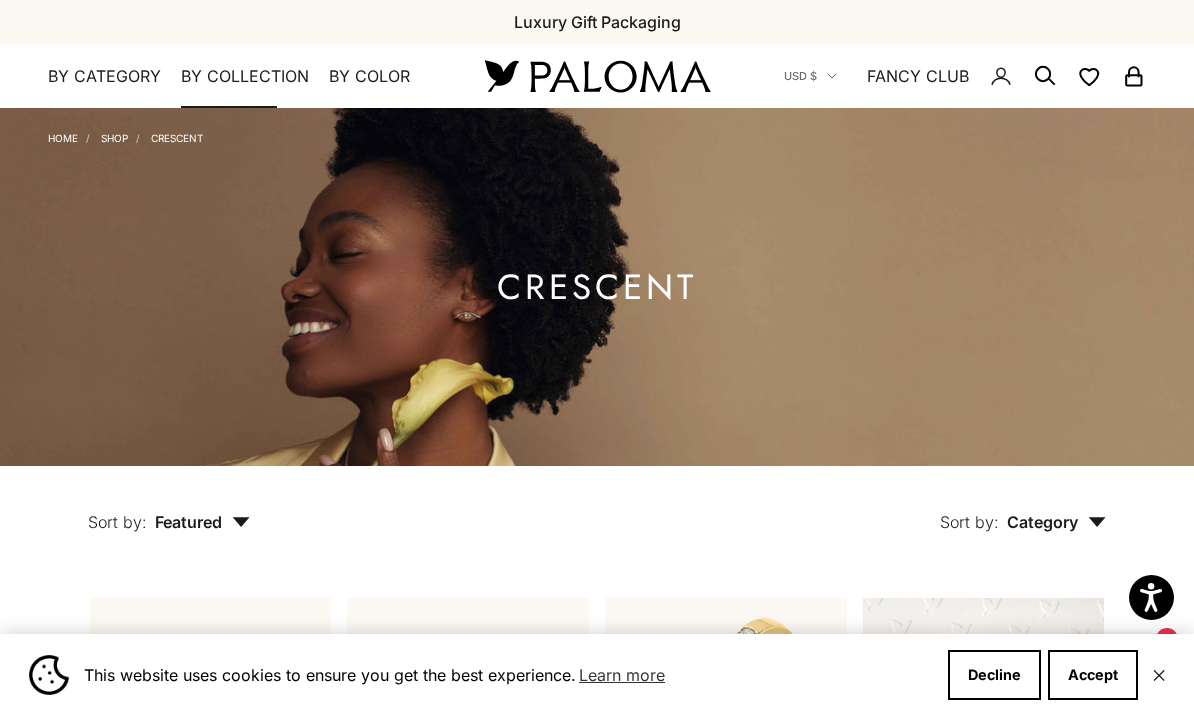 click on "By Collection" at bounding box center [245, 77] 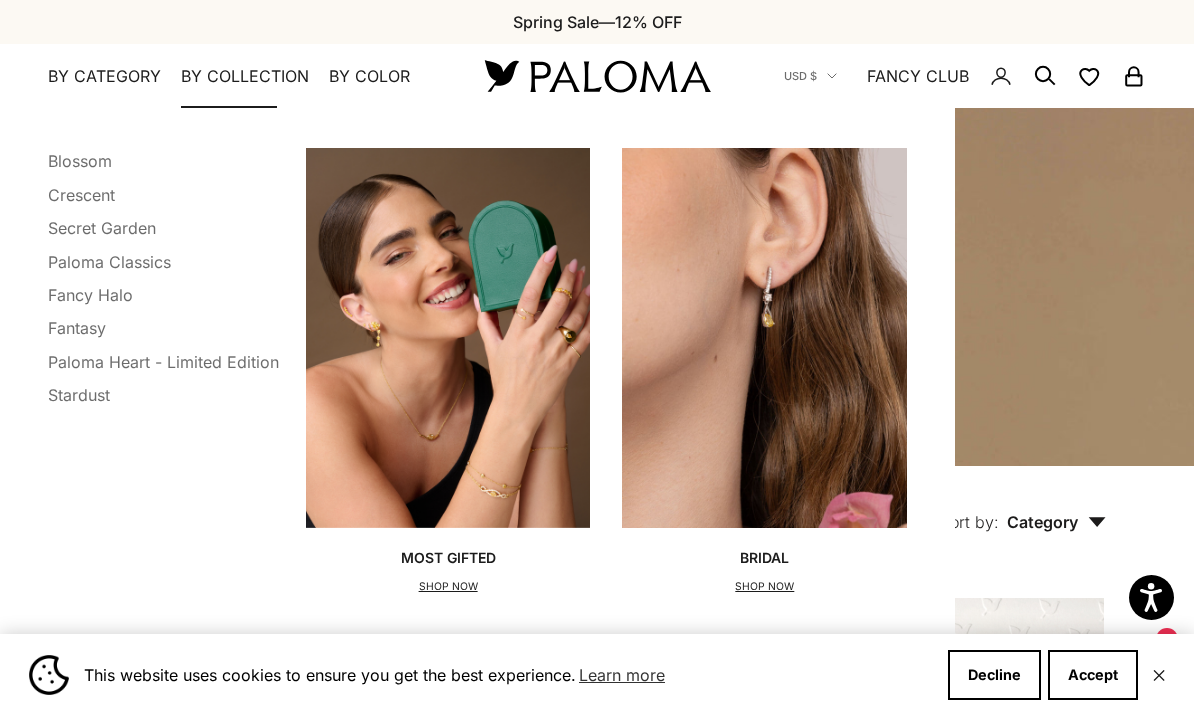 click on "Secret Garden" at bounding box center (102, 228) 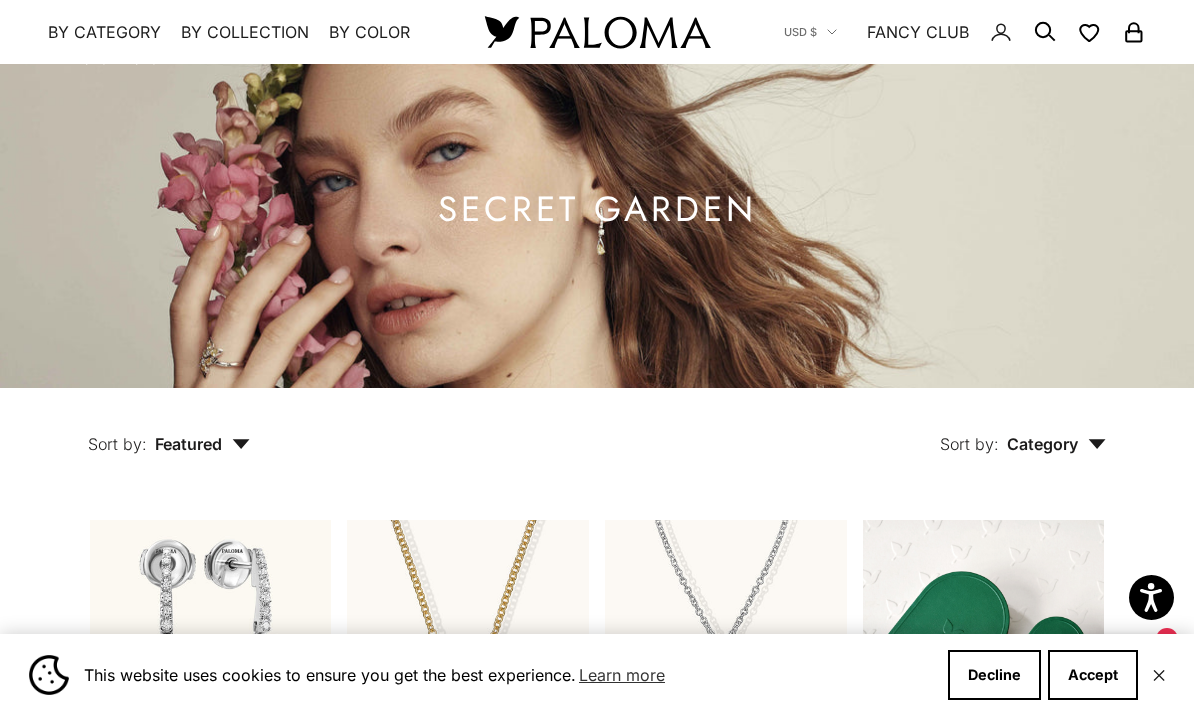 scroll, scrollTop: 0, scrollLeft: 0, axis: both 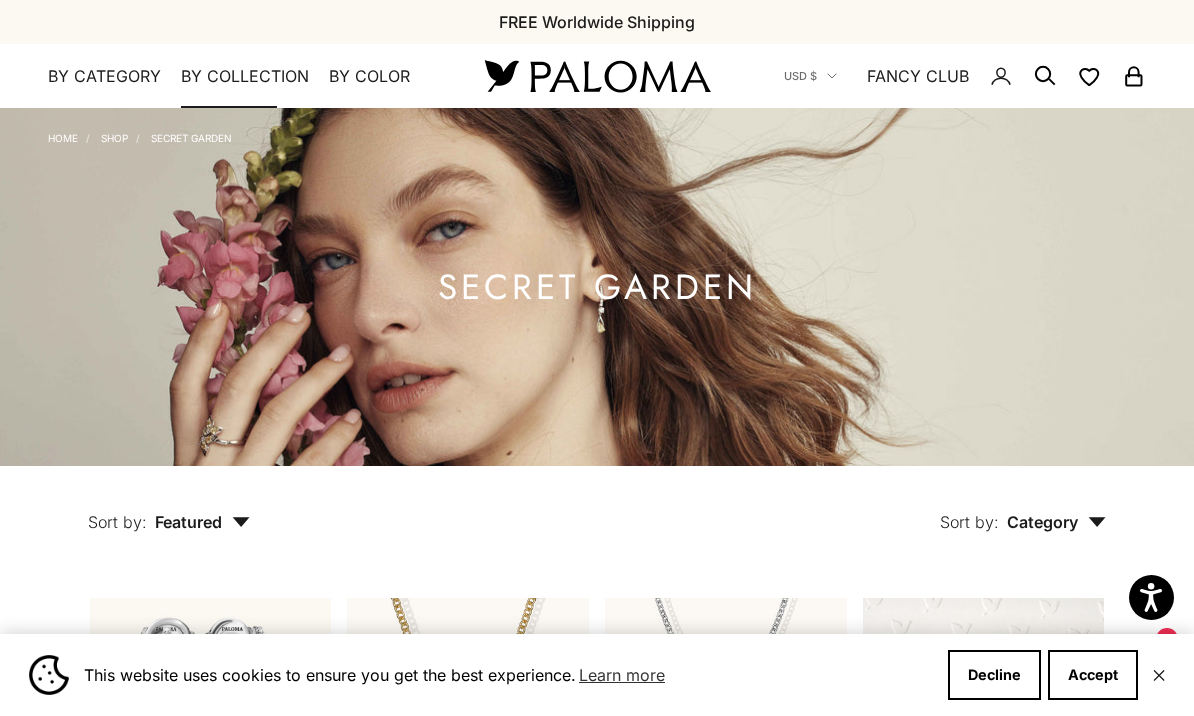 click on "By Collection" at bounding box center [245, 77] 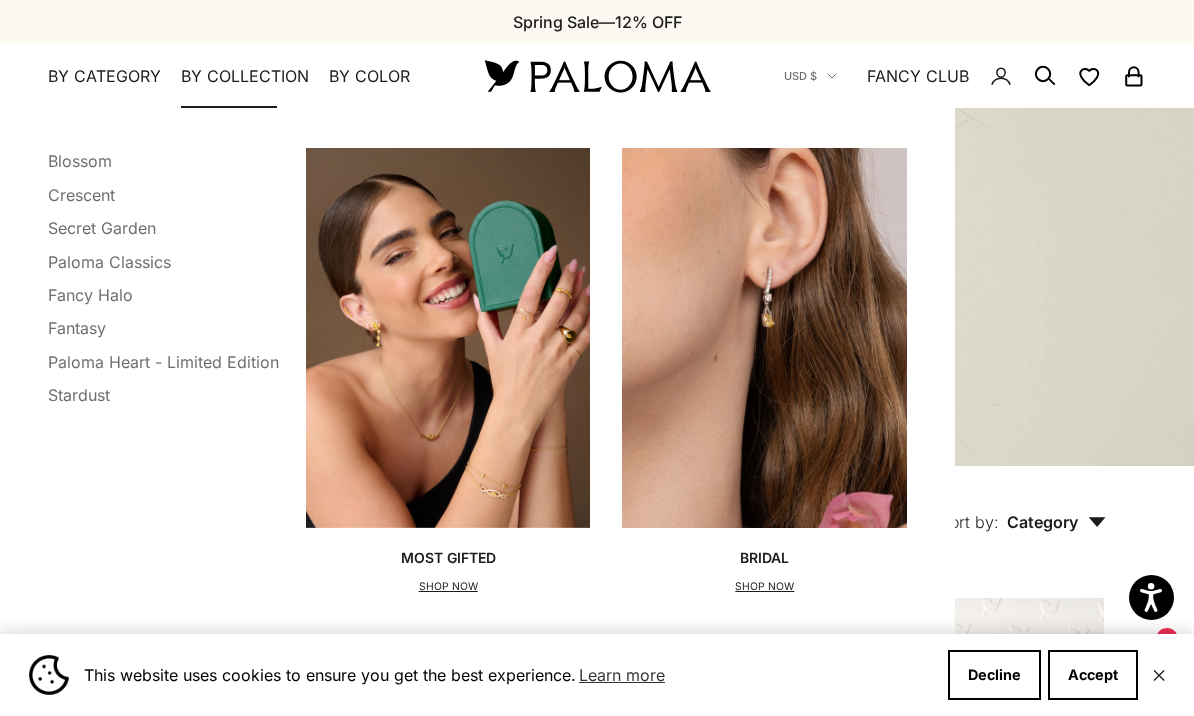 click on "Paloma Classics" at bounding box center [109, 262] 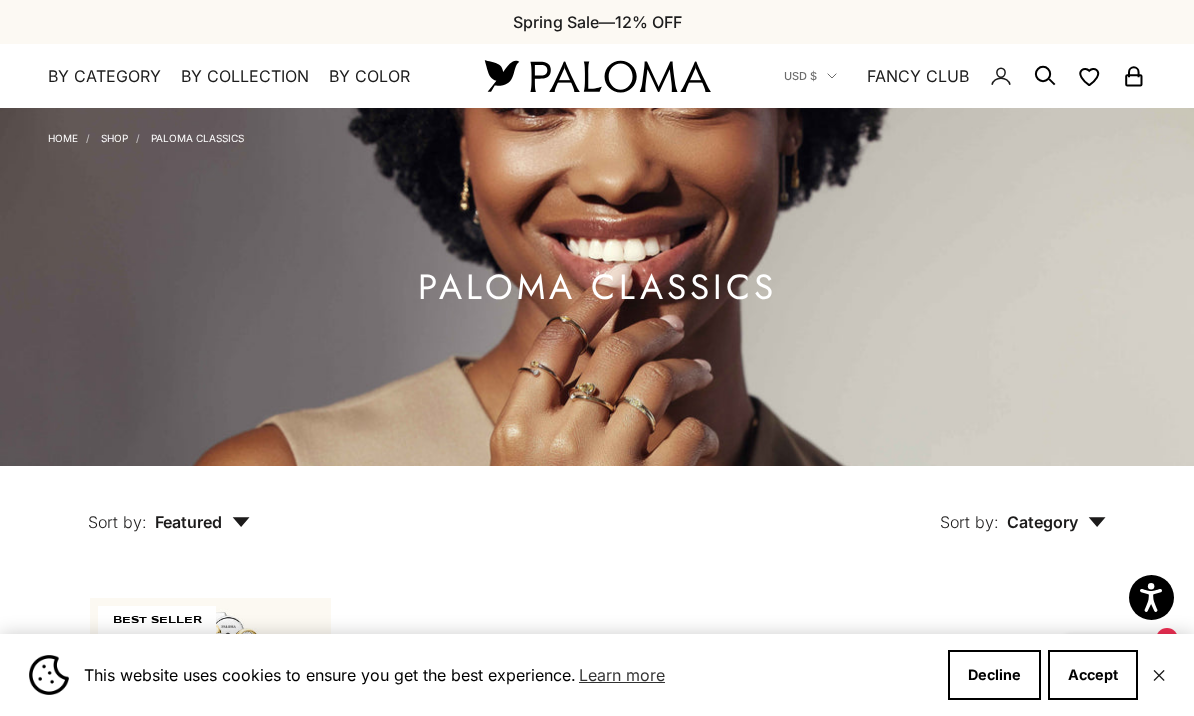 scroll, scrollTop: 0, scrollLeft: 0, axis: both 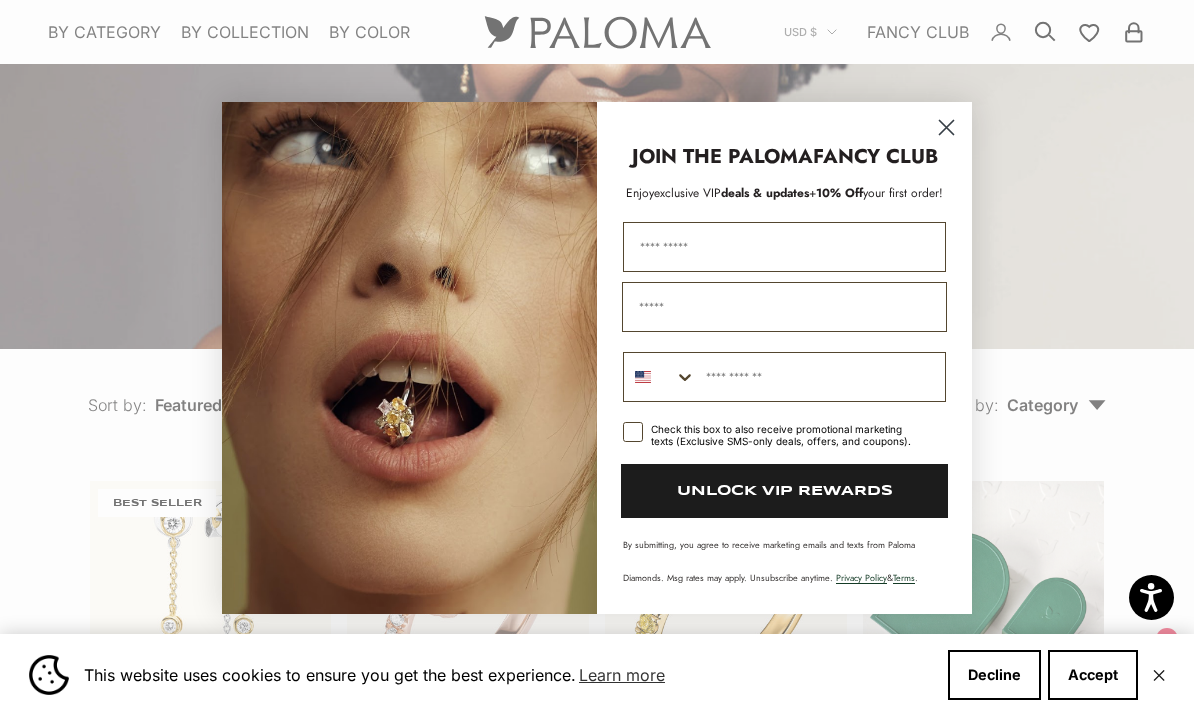 click 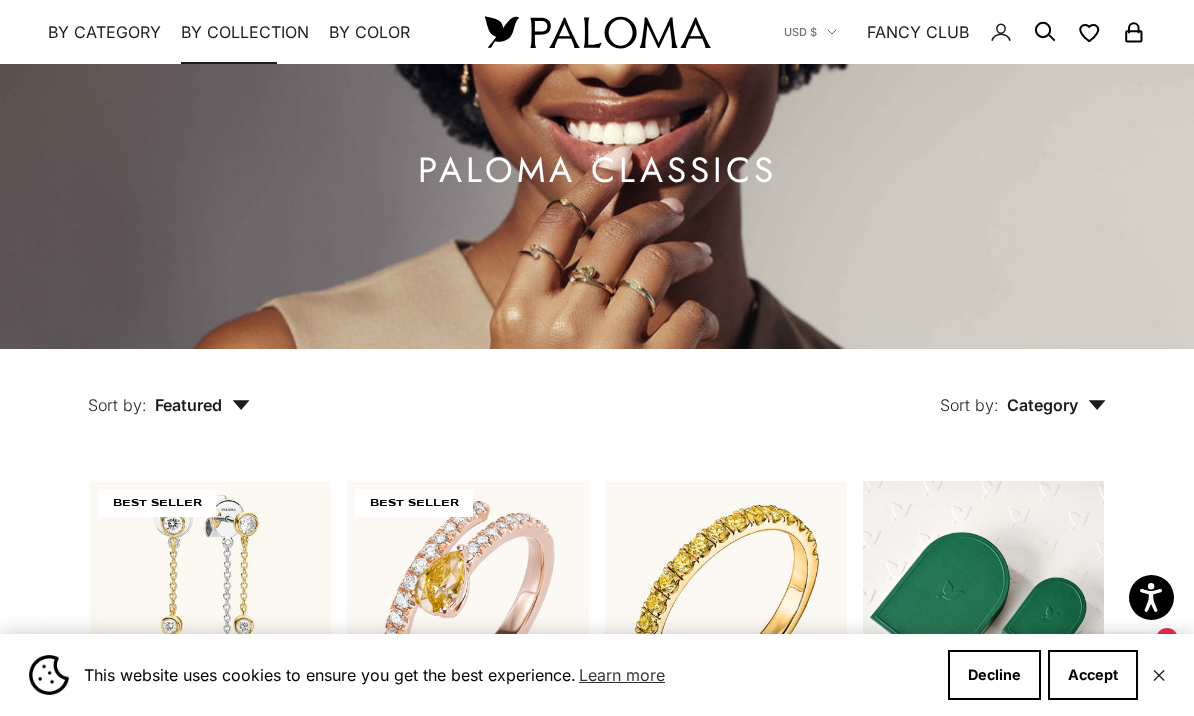 click on "By Collection" at bounding box center (245, 32) 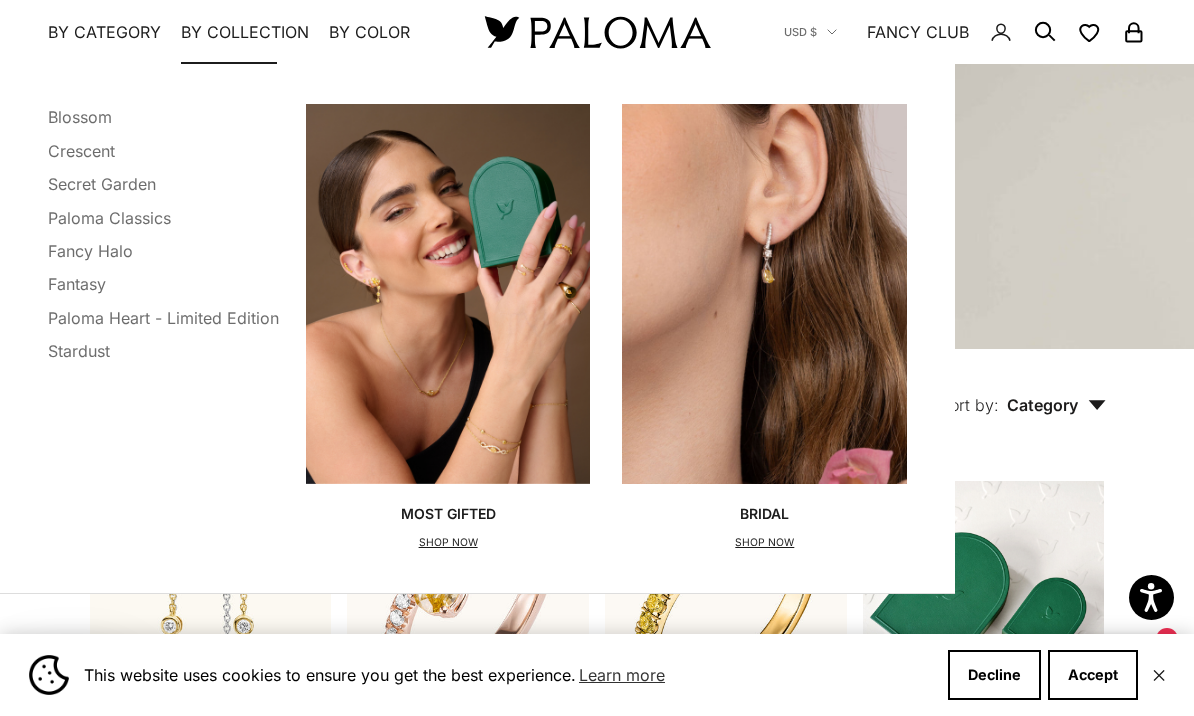click on "Fancy Halo" at bounding box center [90, 251] 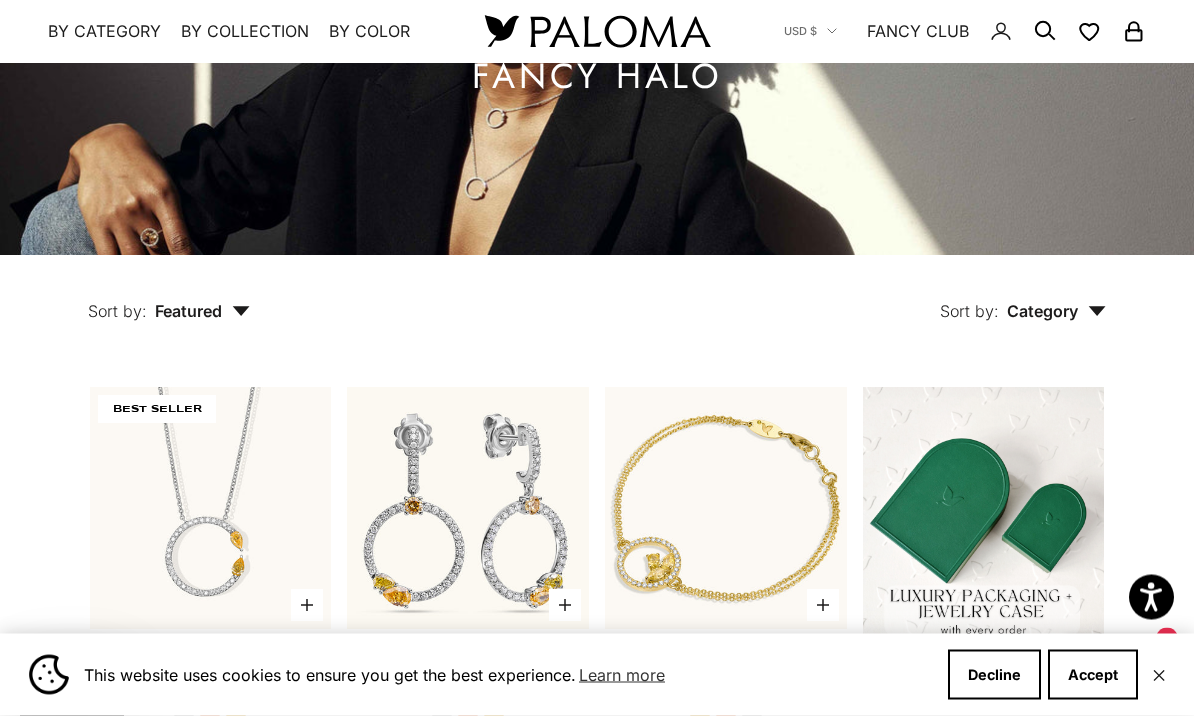 scroll, scrollTop: 0, scrollLeft: 0, axis: both 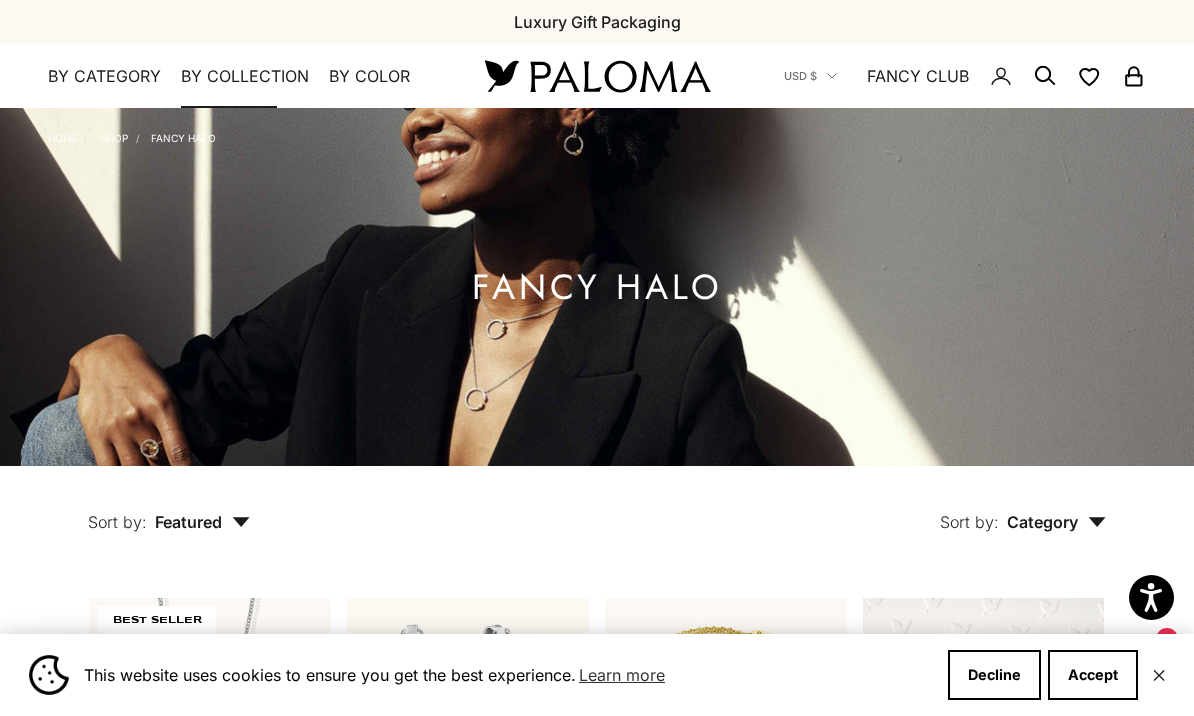 click on "By Collection" at bounding box center (245, 77) 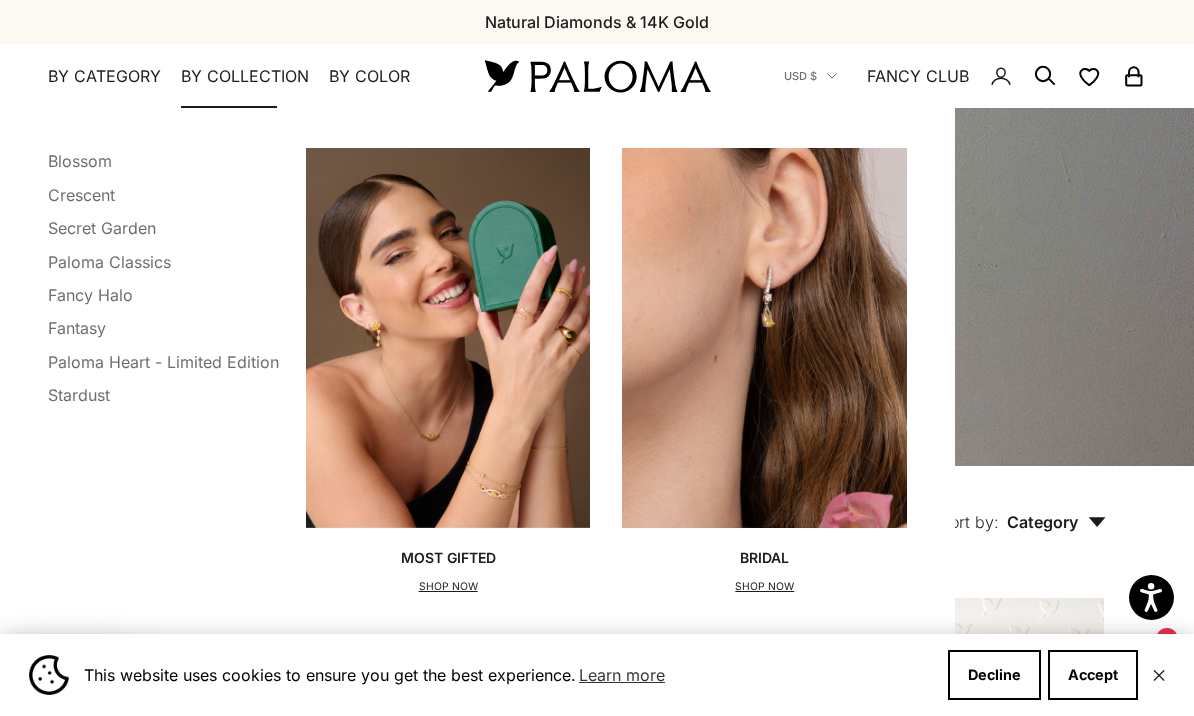 click on "Fantasy" at bounding box center [77, 328] 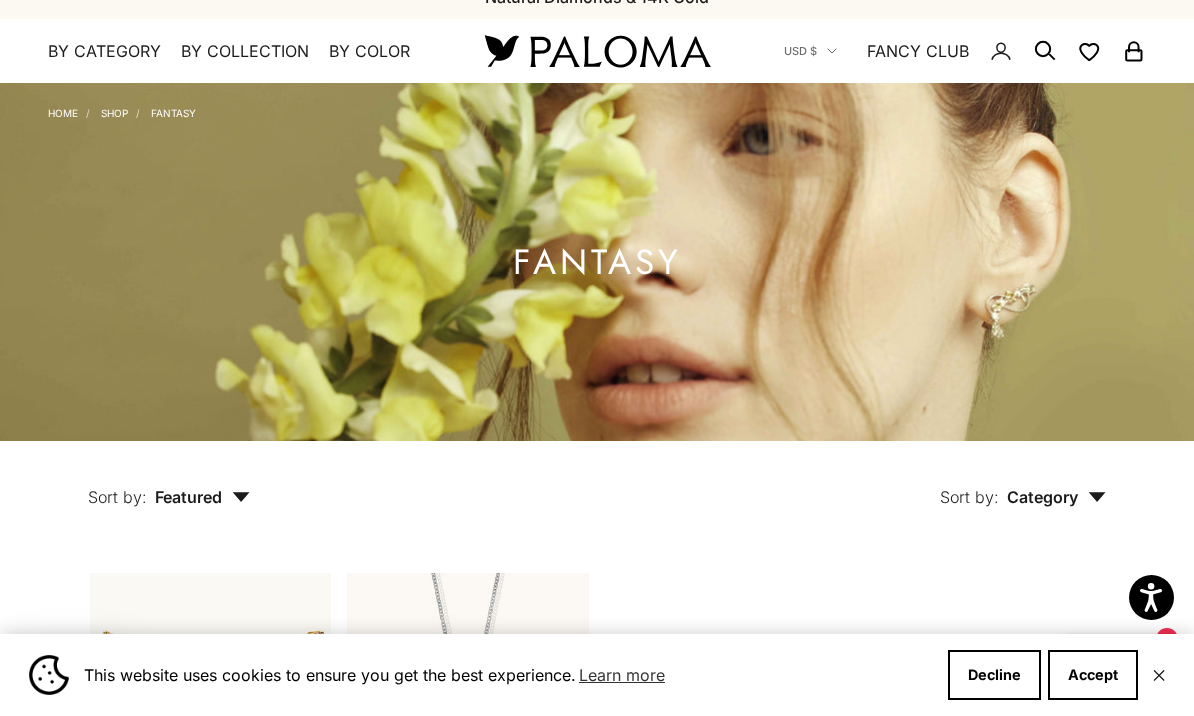 scroll, scrollTop: 0, scrollLeft: 0, axis: both 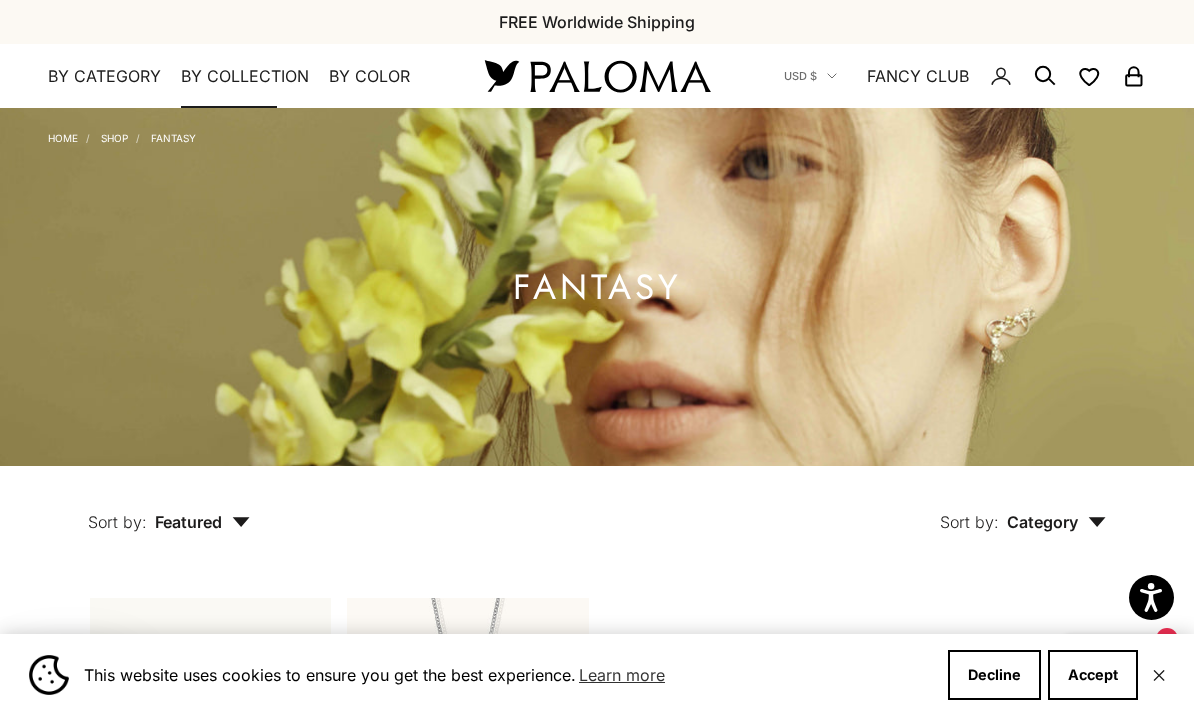 click on "By Collection" at bounding box center [245, 77] 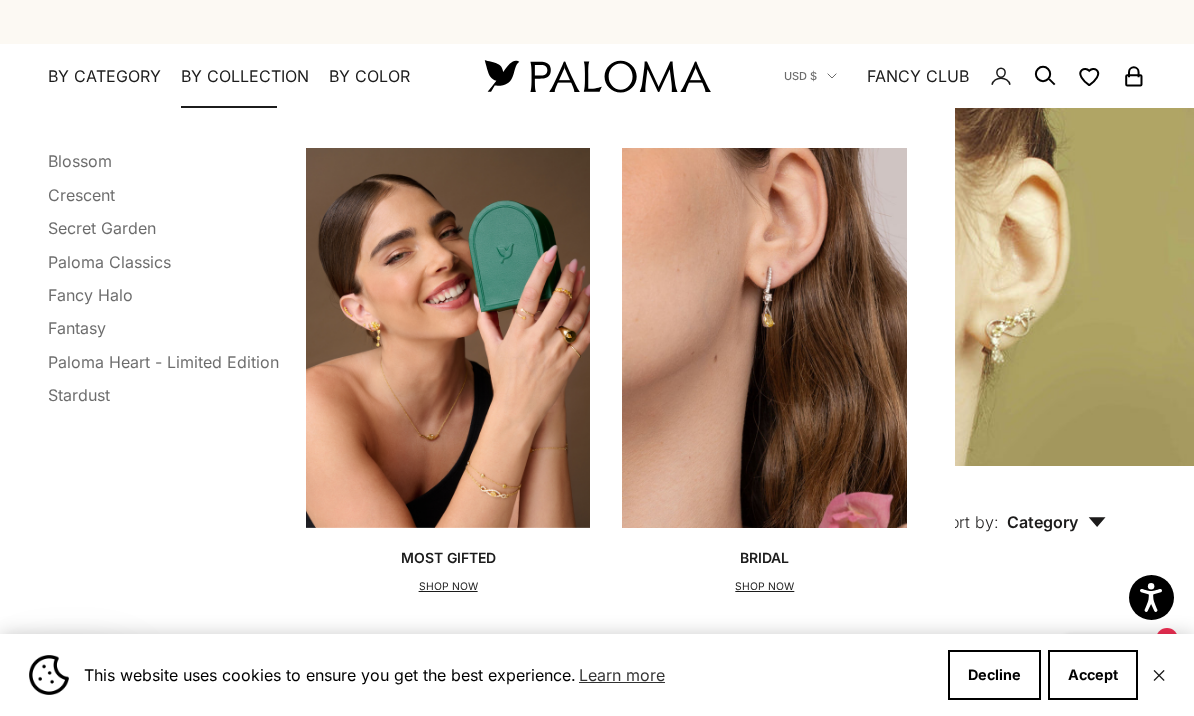 click on "Paloma Heart - Limited Edition" at bounding box center [163, 362] 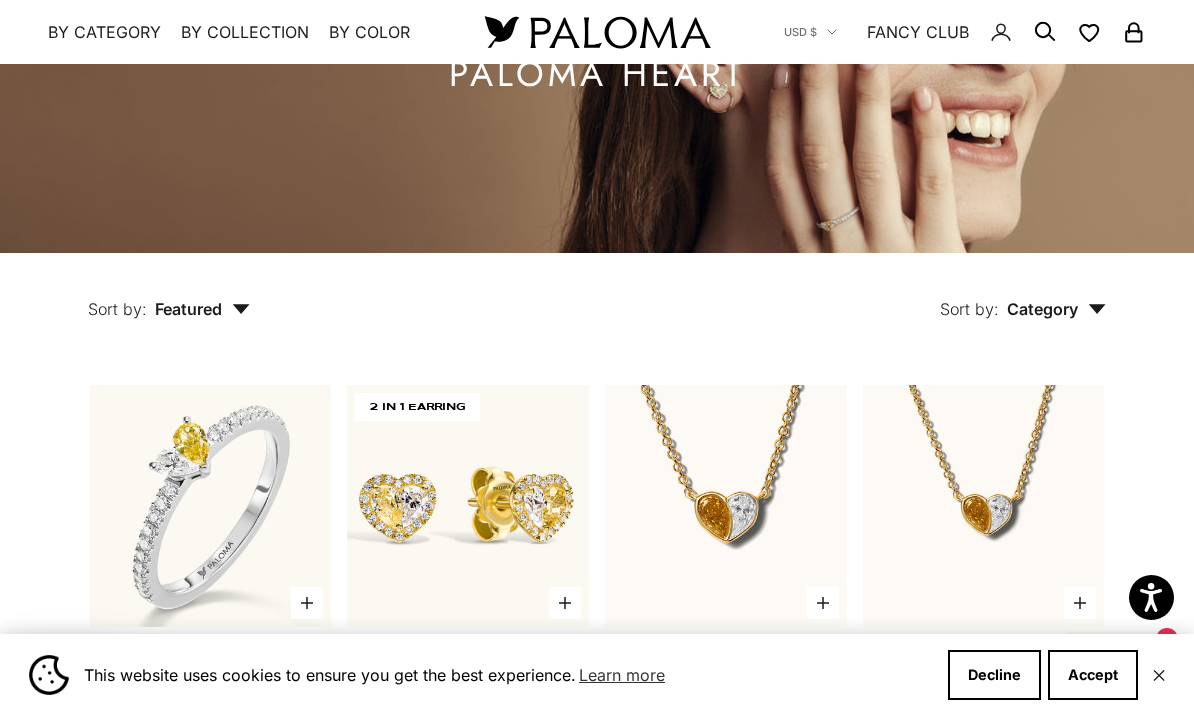 scroll, scrollTop: 0, scrollLeft: 0, axis: both 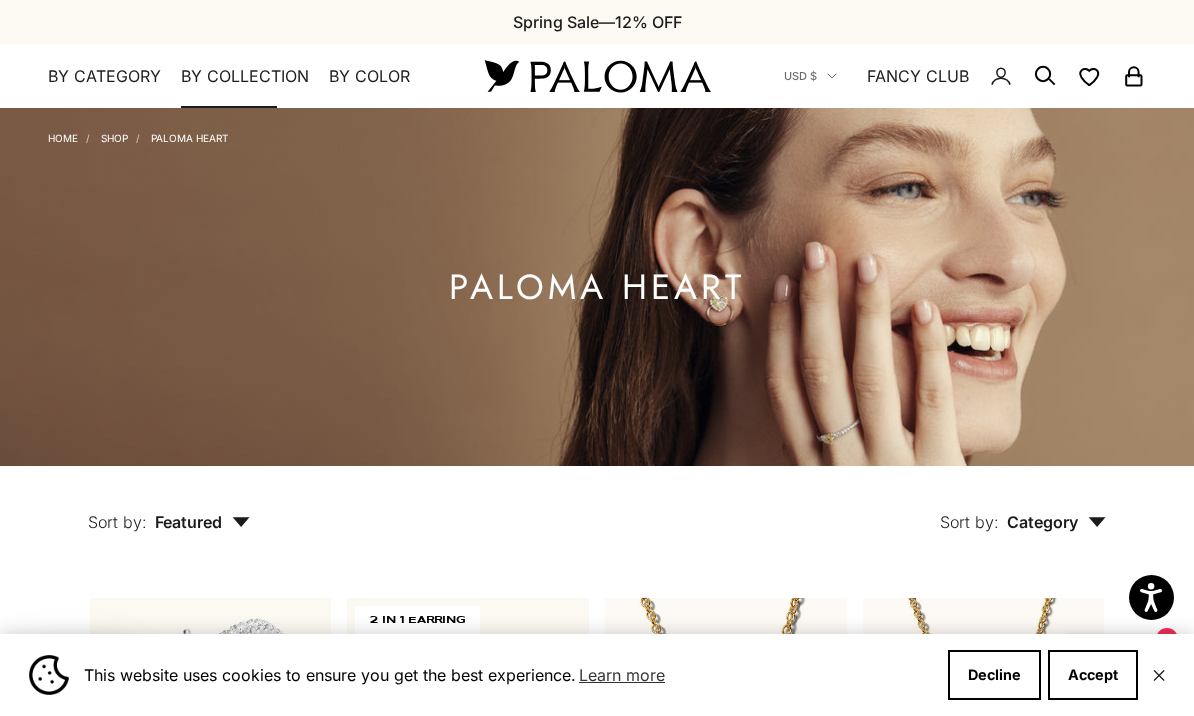 click on "By Collection" at bounding box center [245, 77] 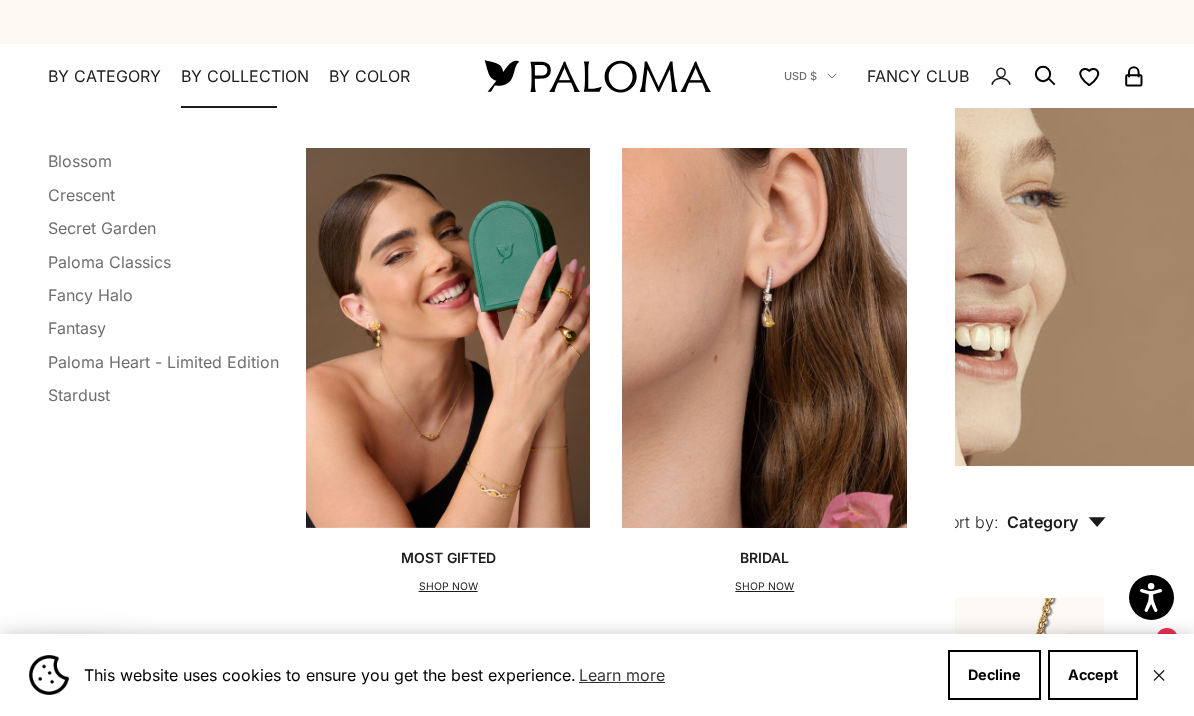 click on "Stardust" at bounding box center (79, 395) 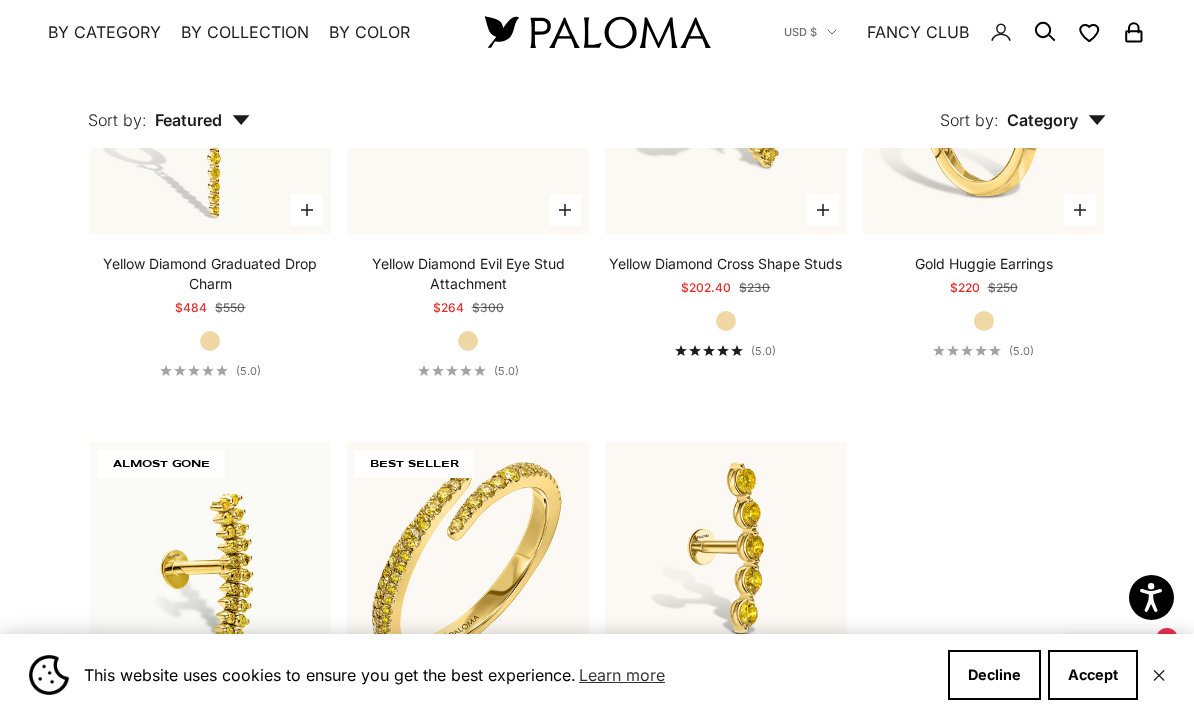 scroll, scrollTop: 4616, scrollLeft: 0, axis: vertical 